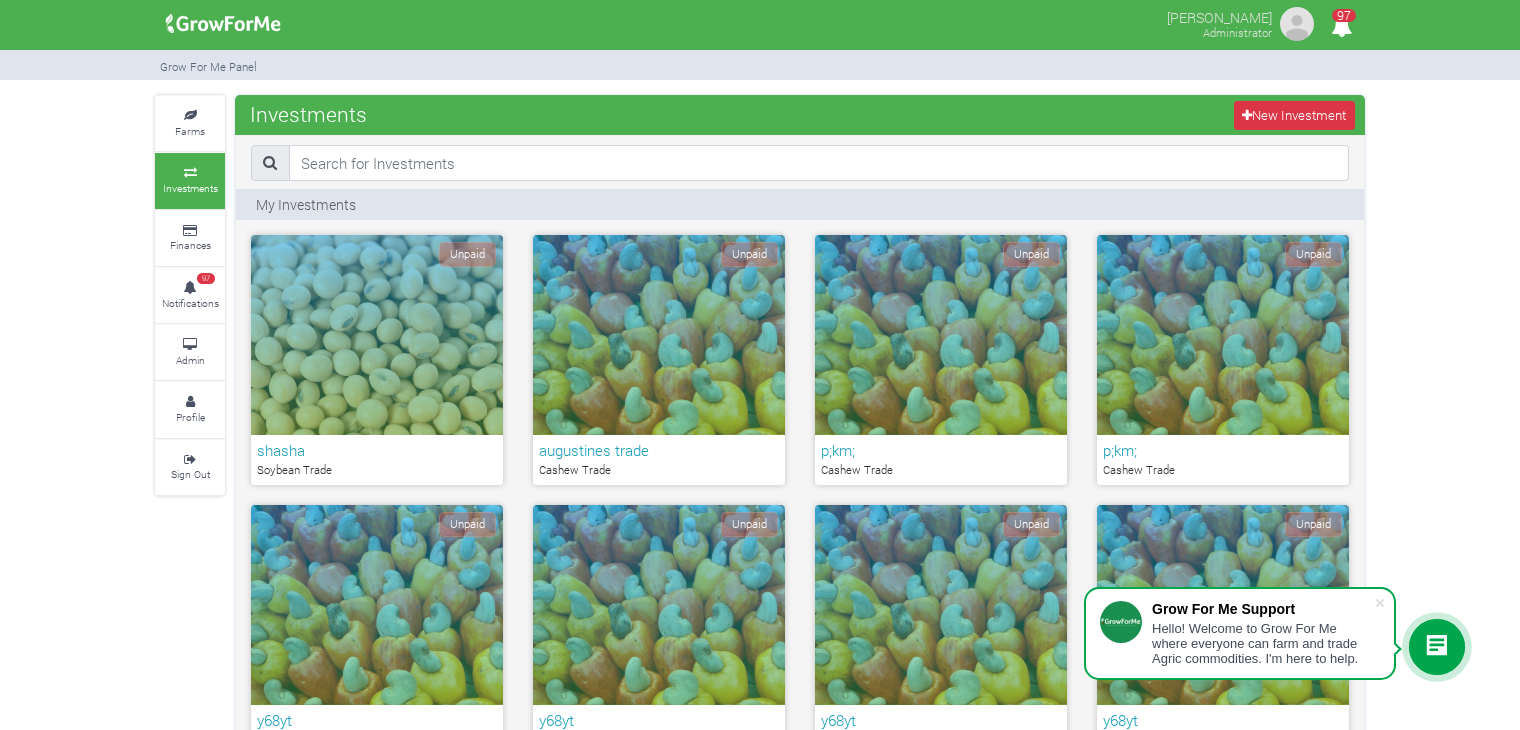 scroll, scrollTop: 1530, scrollLeft: 0, axis: vertical 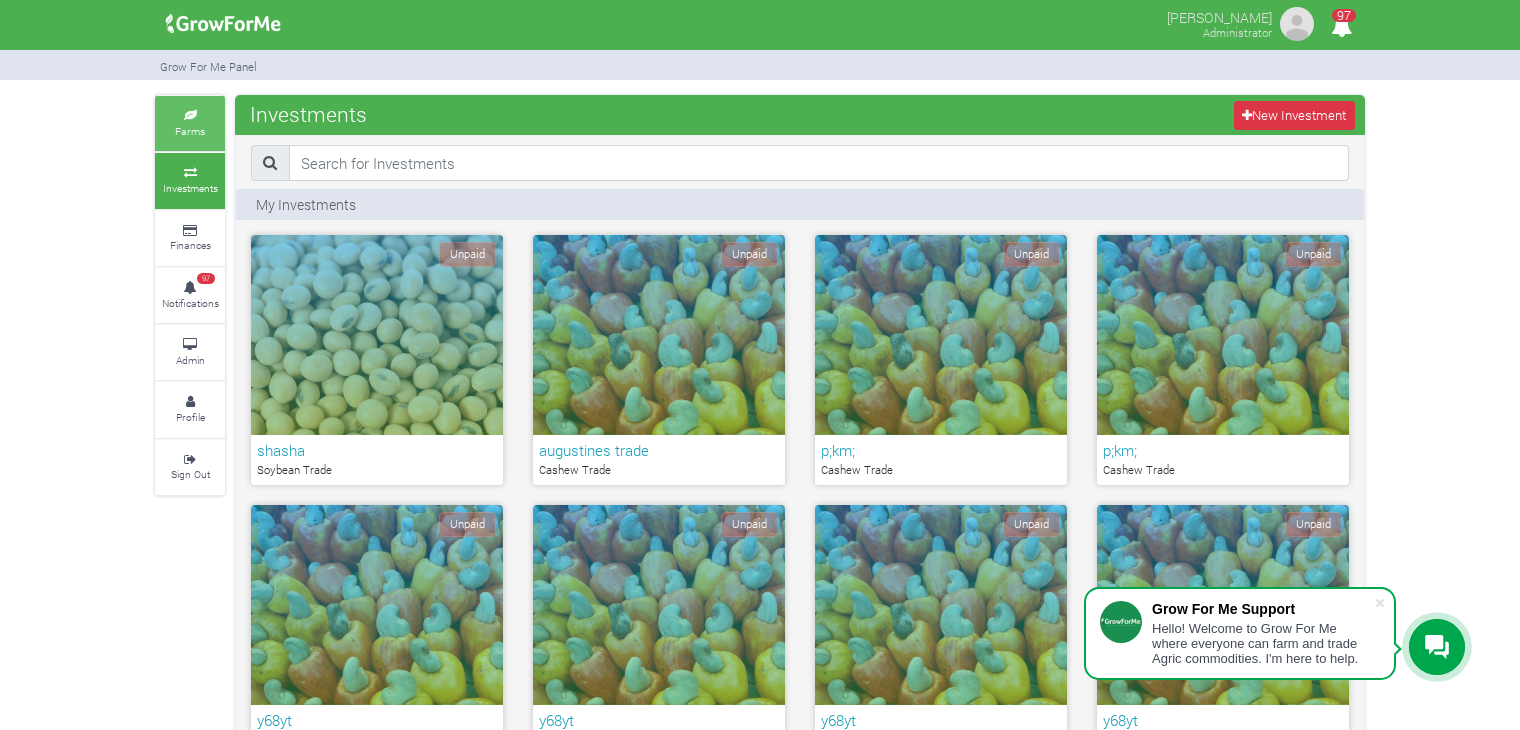 click on "Farms" at bounding box center [190, 131] 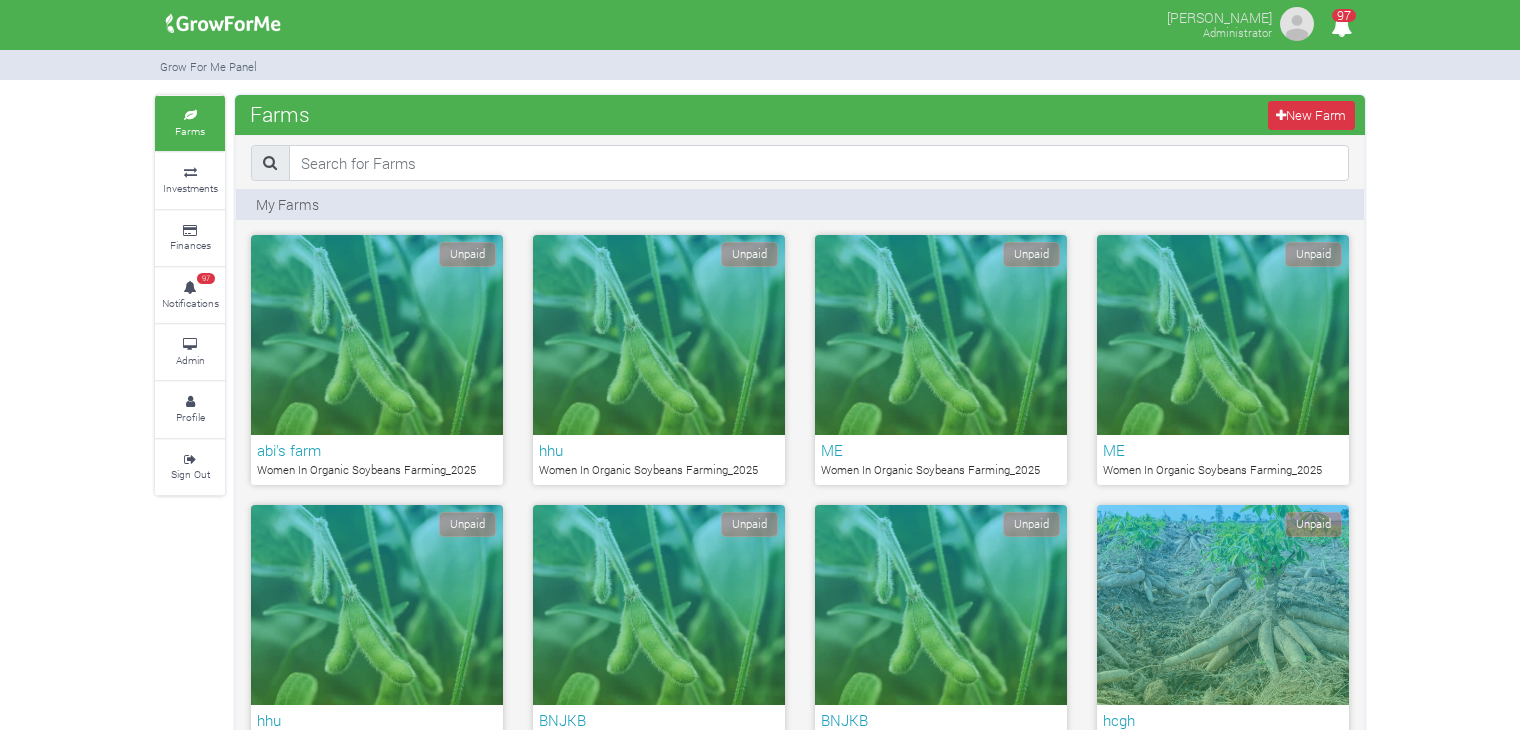 scroll, scrollTop: 1487, scrollLeft: 0, axis: vertical 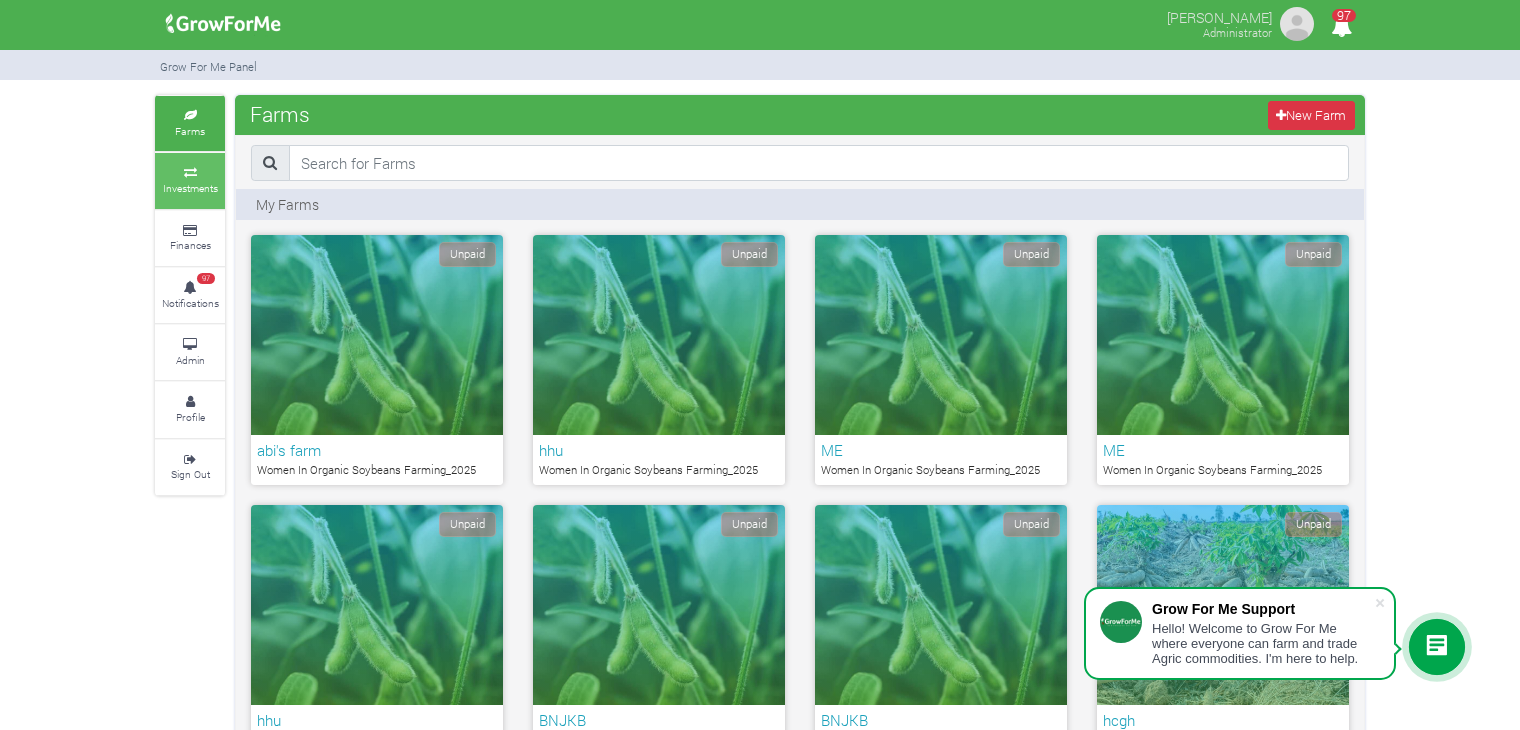 click at bounding box center [190, 173] 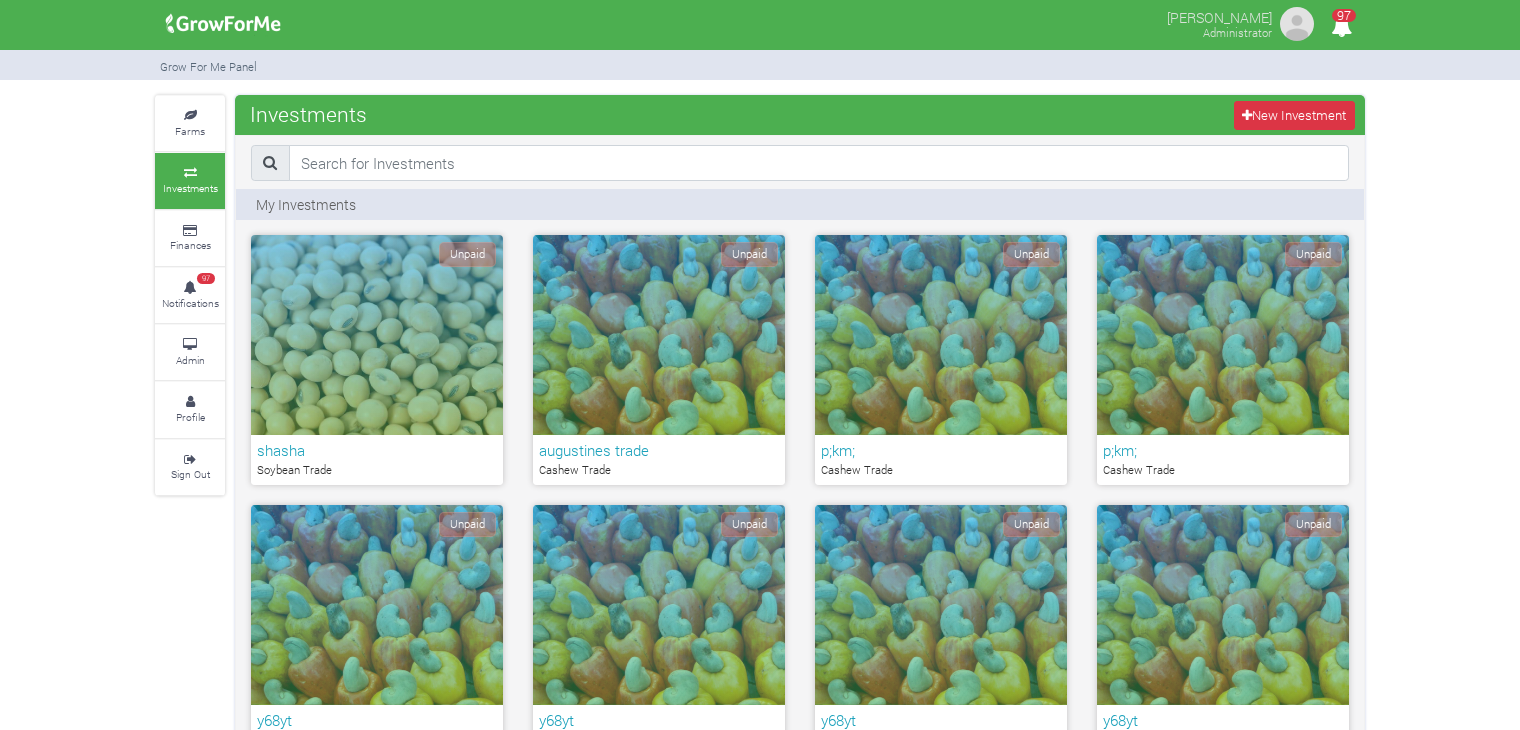 scroll, scrollTop: 0, scrollLeft: 0, axis: both 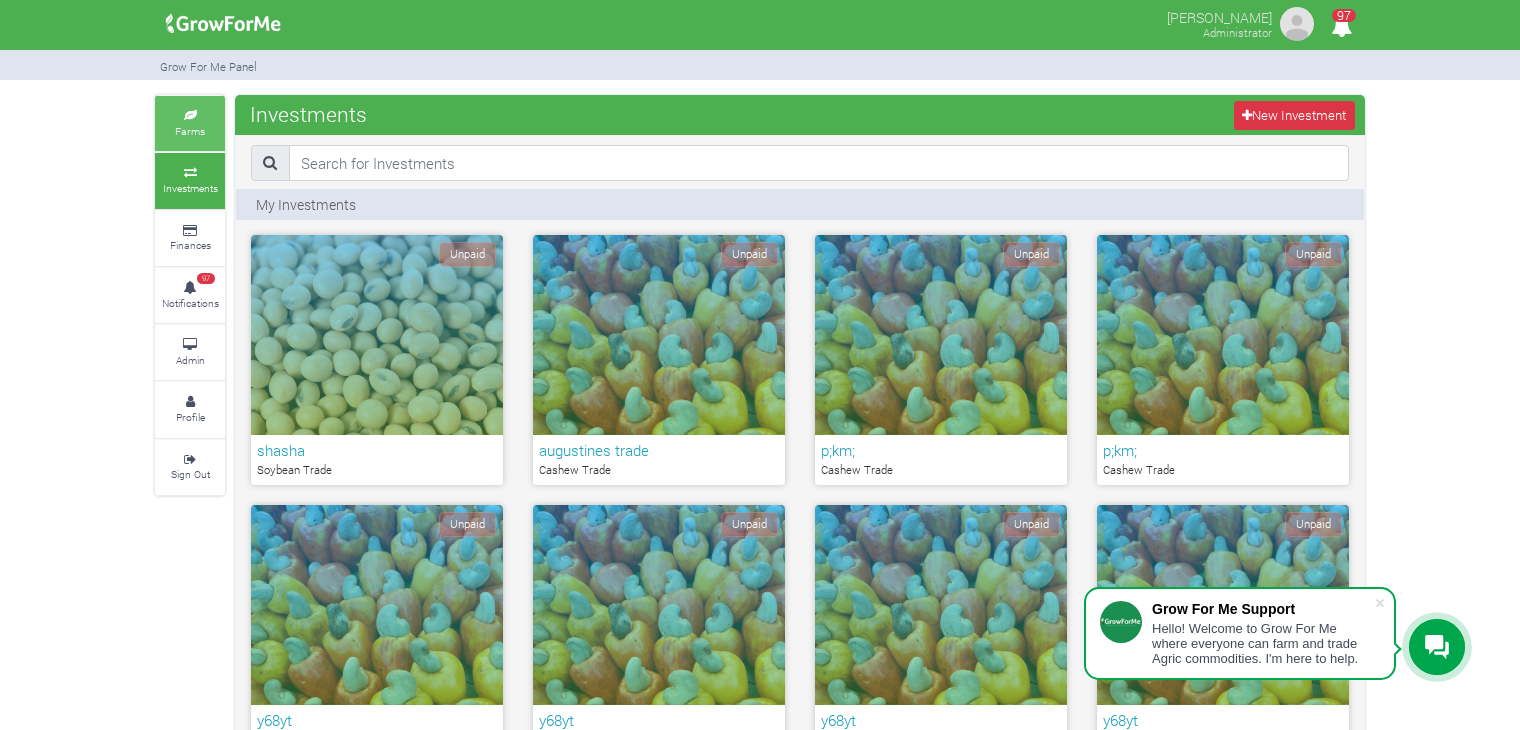 click on "Farms" at bounding box center [190, 123] 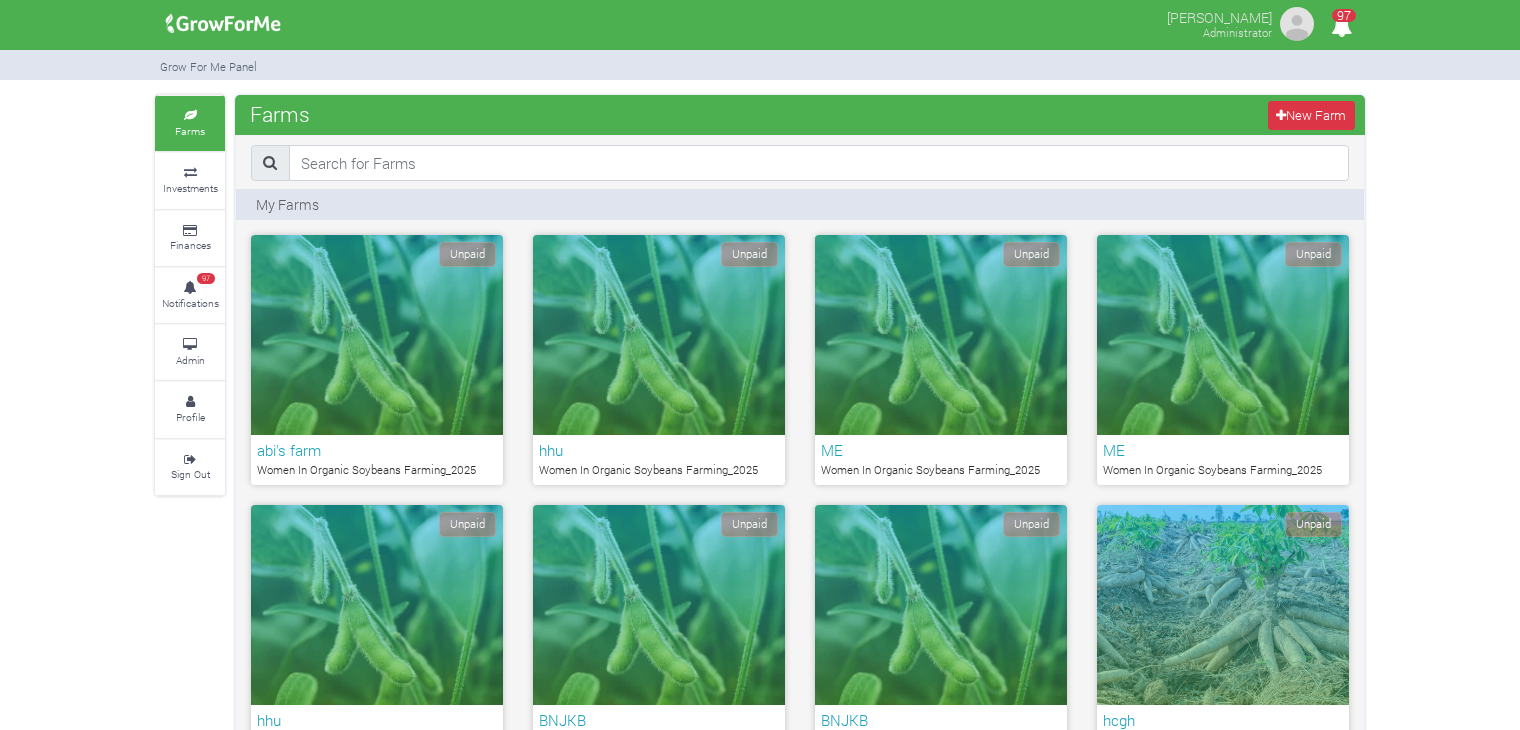 scroll, scrollTop: 576, scrollLeft: 0, axis: vertical 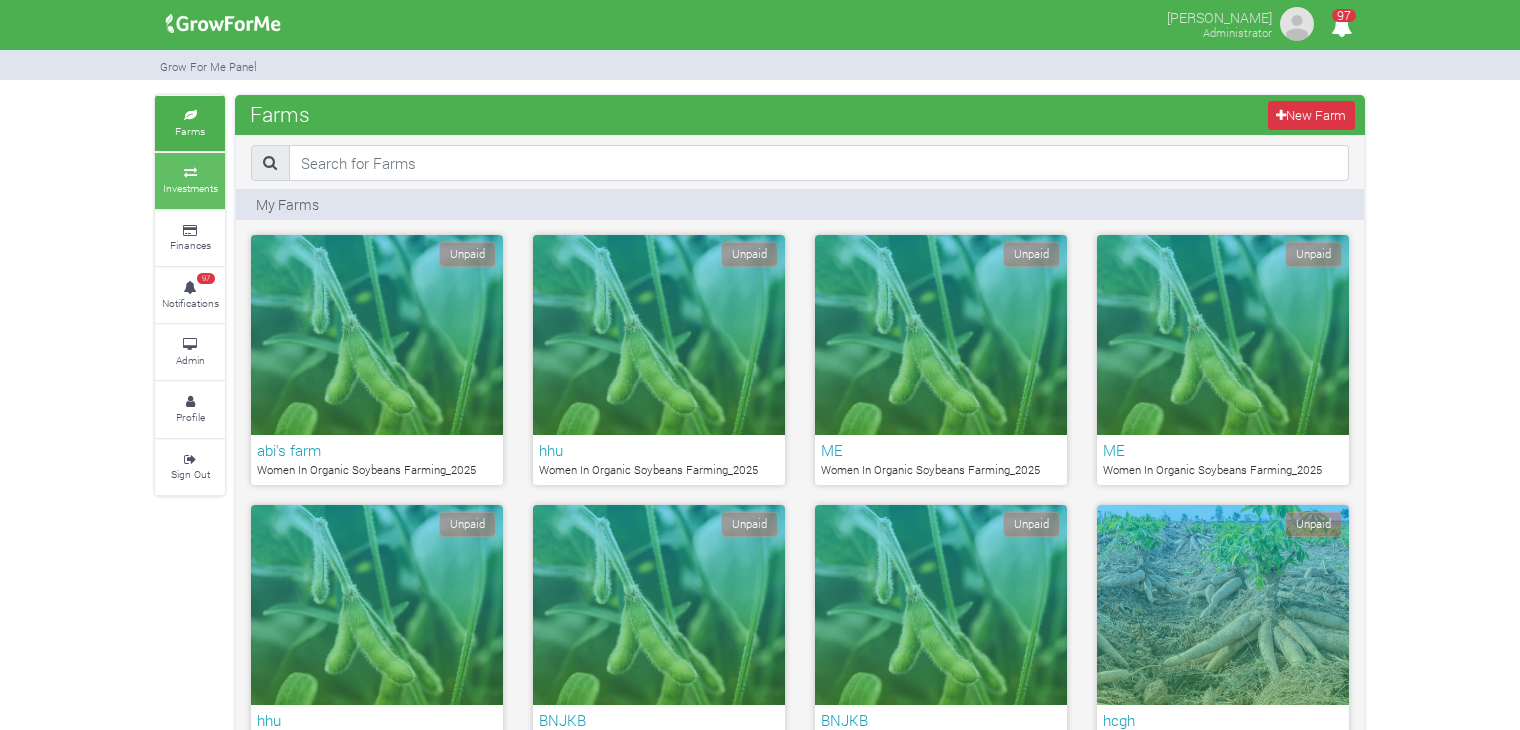 click on "Investments" at bounding box center (190, 188) 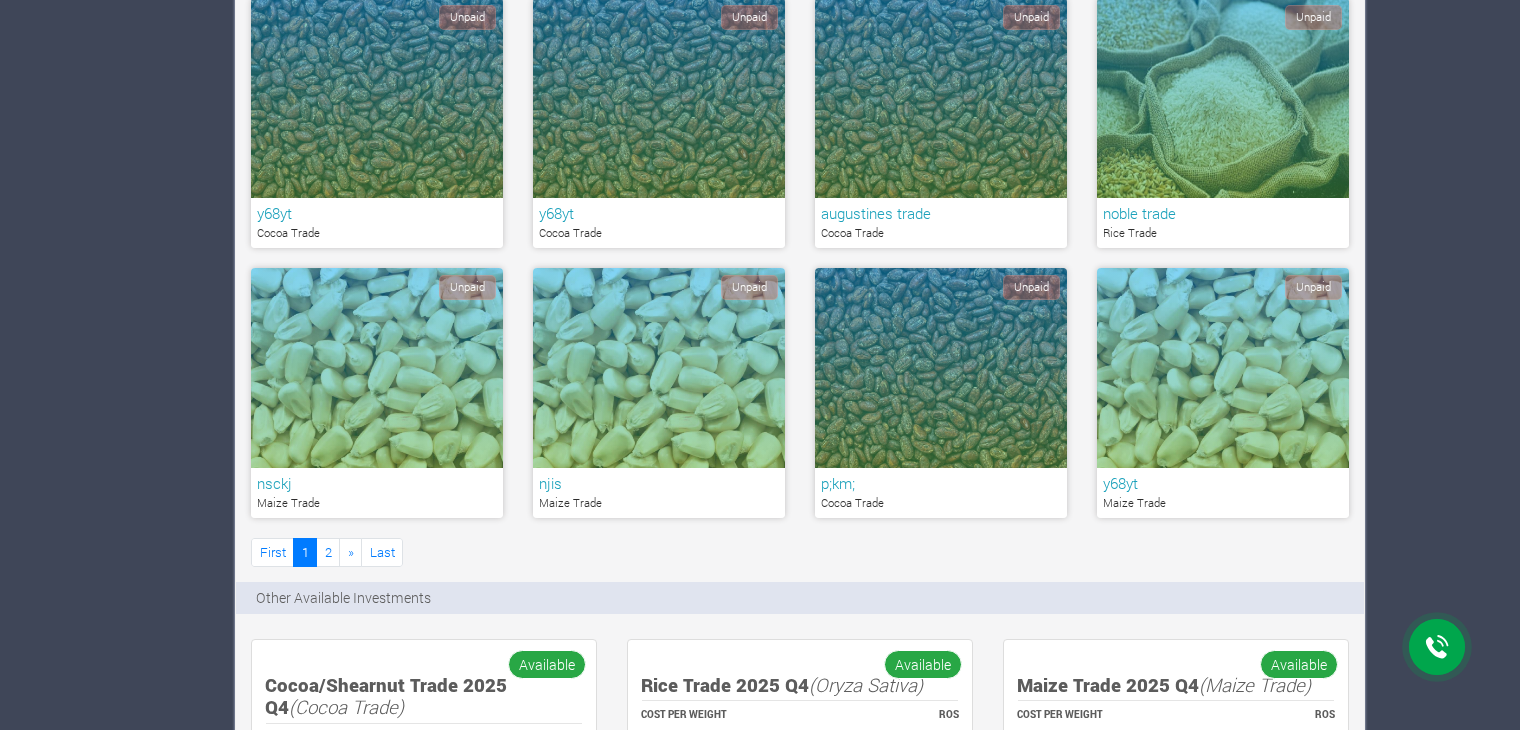 scroll, scrollTop: 0, scrollLeft: 0, axis: both 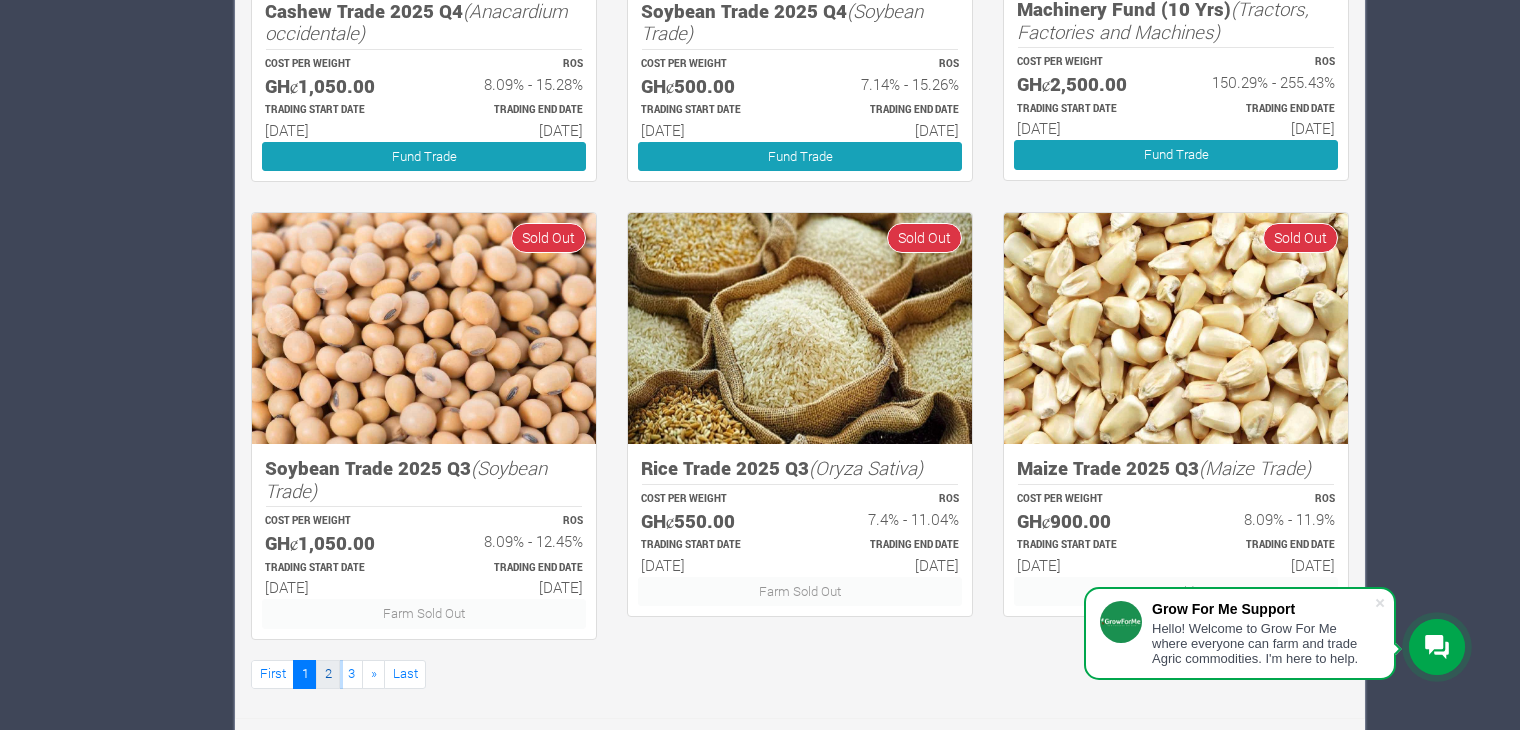 click on "2" at bounding box center [328, 674] 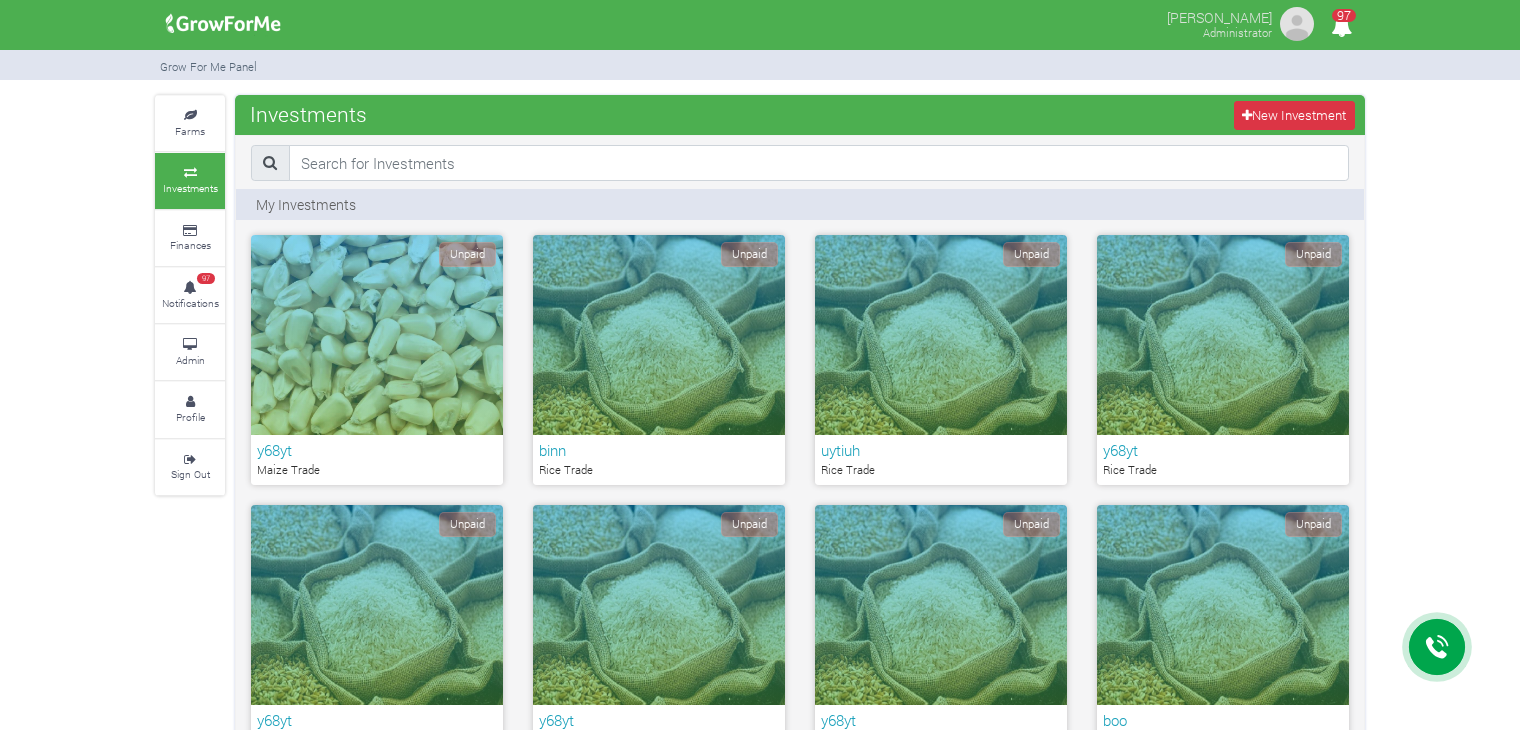 scroll, scrollTop: 1452, scrollLeft: 0, axis: vertical 